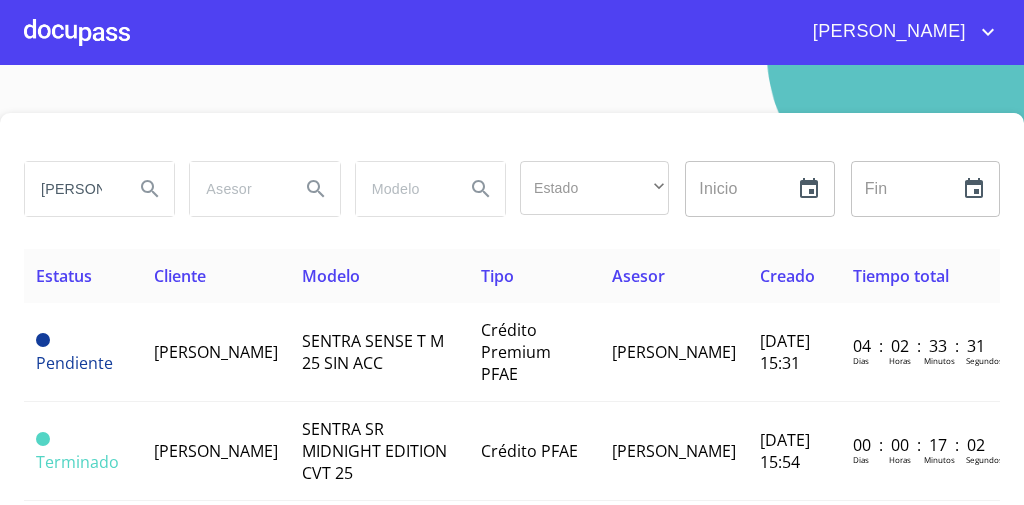 scroll, scrollTop: 0, scrollLeft: 0, axis: both 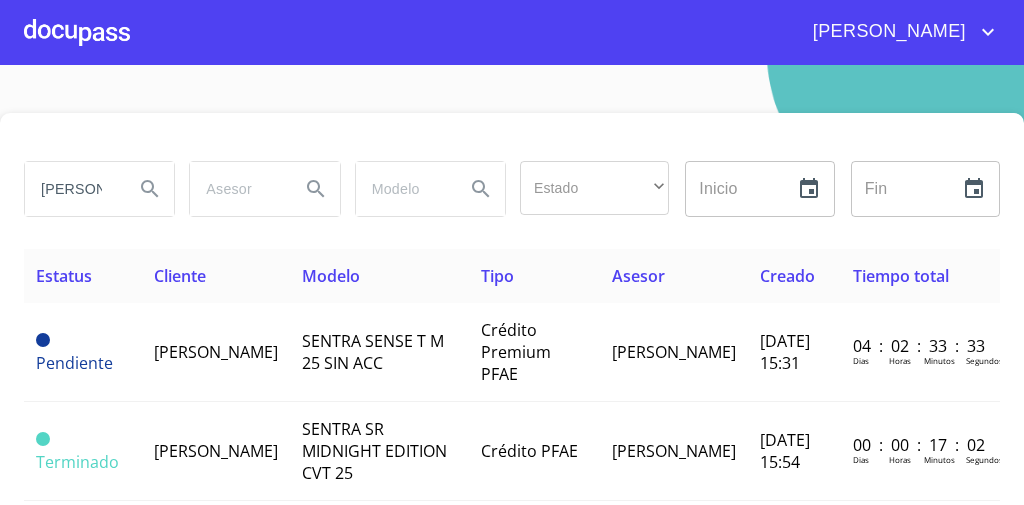 click on "[PERSON_NAME]" at bounding box center [71, 189] 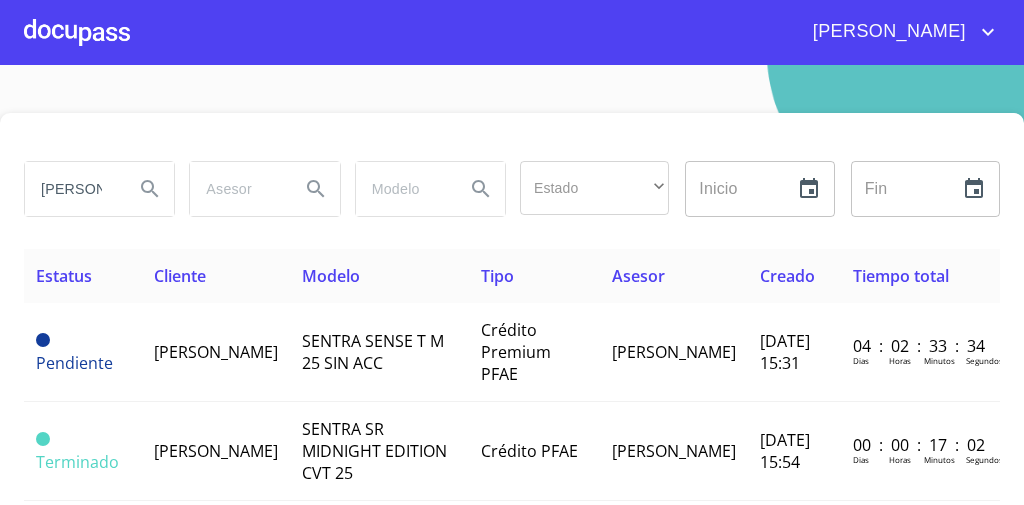 click on "[PERSON_NAME]" at bounding box center (71, 189) 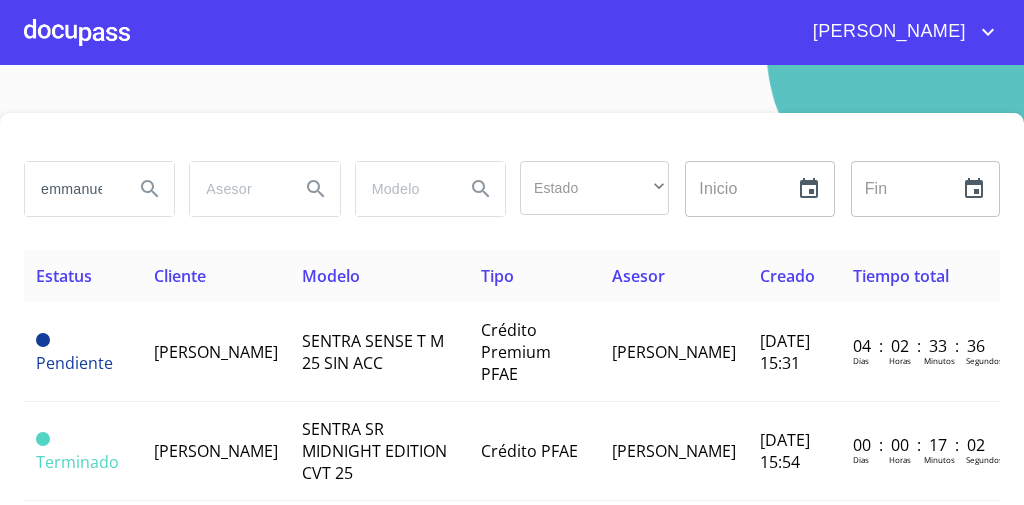scroll, scrollTop: 0, scrollLeft: 9, axis: horizontal 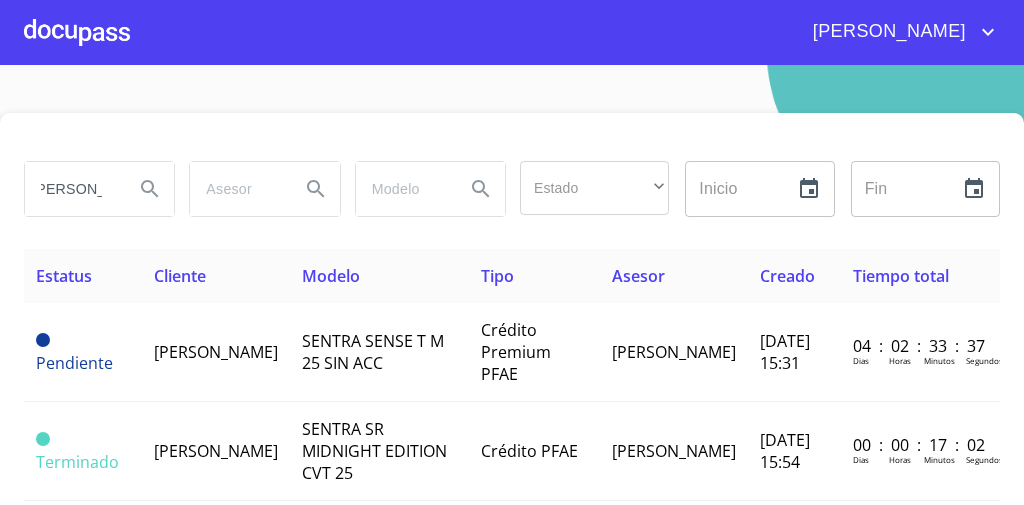 type on "[PERSON_NAME]" 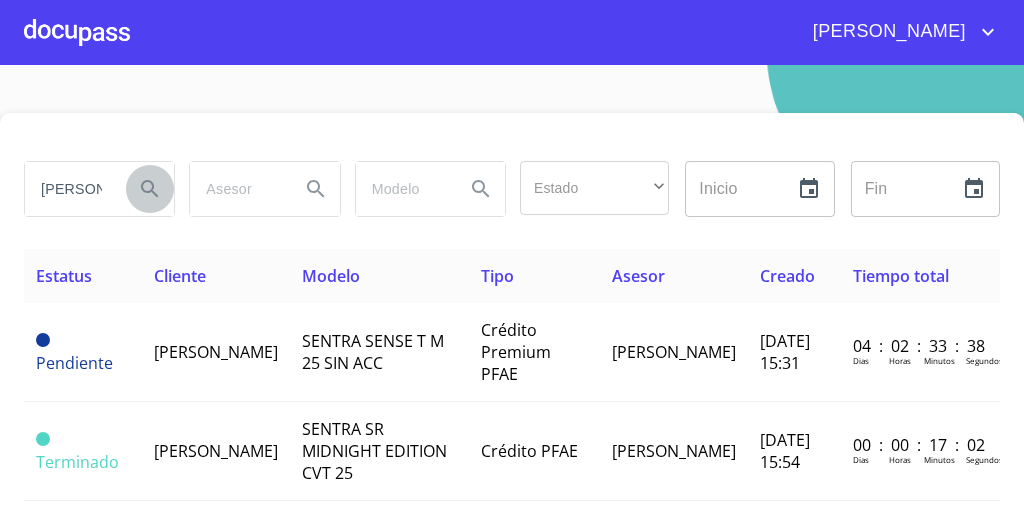 click 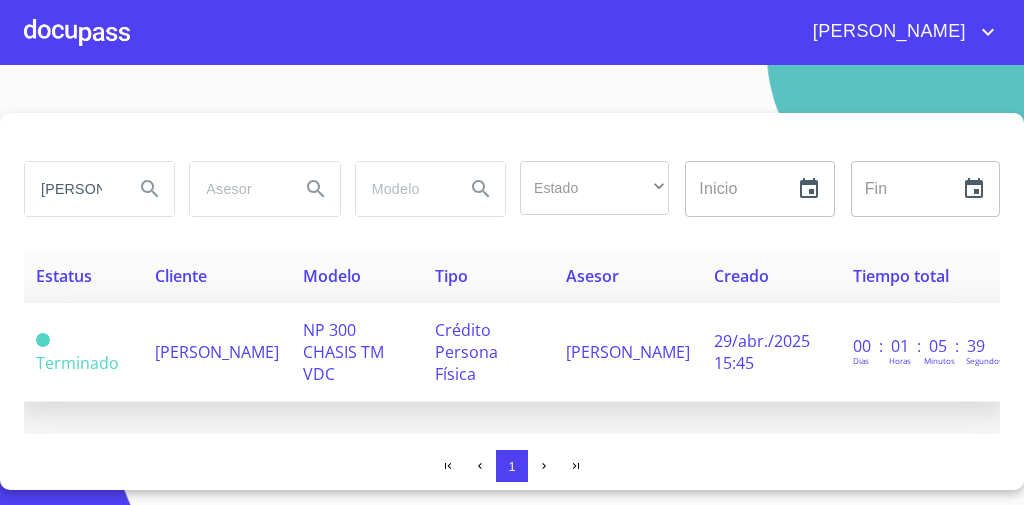 click on "[PERSON_NAME]" at bounding box center (217, 352) 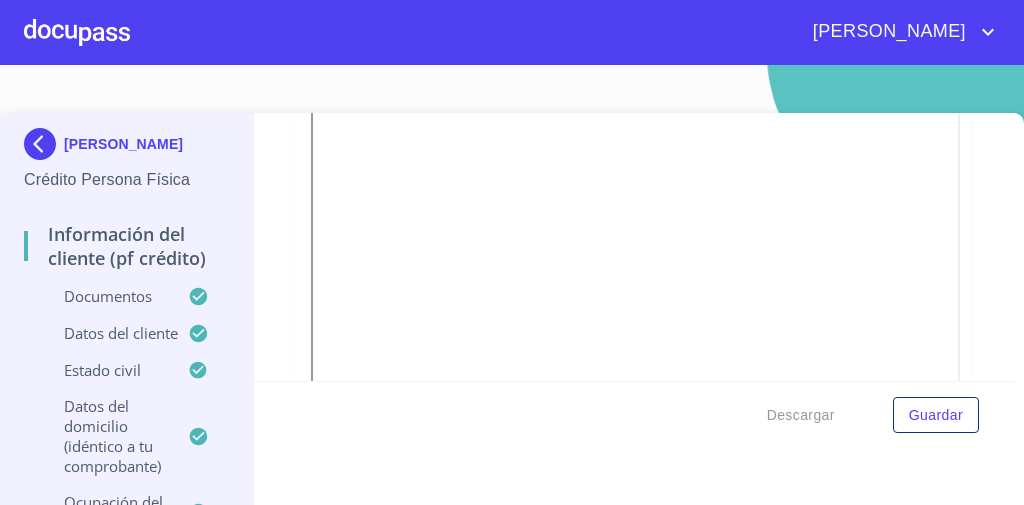 scroll, scrollTop: 1093, scrollLeft: 0, axis: vertical 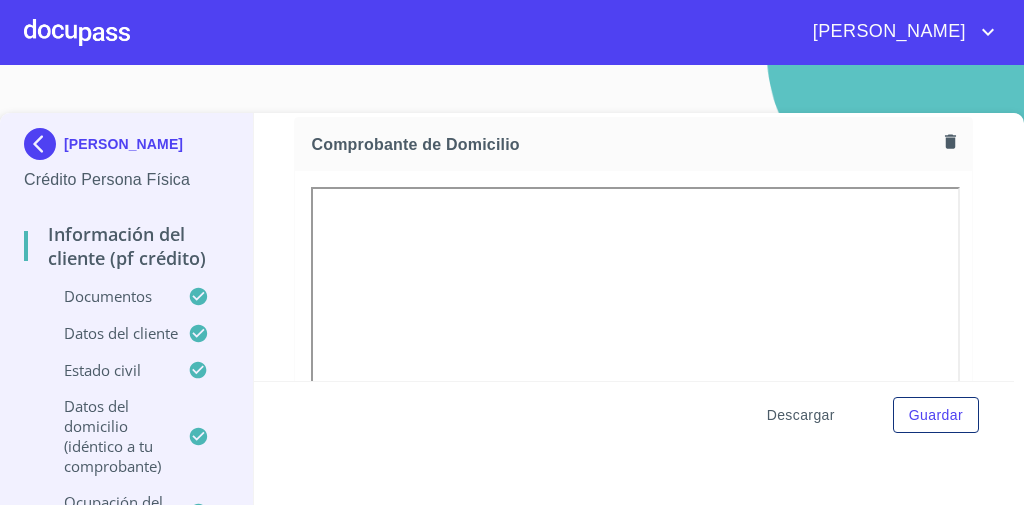 click on "Descargar" at bounding box center [801, 415] 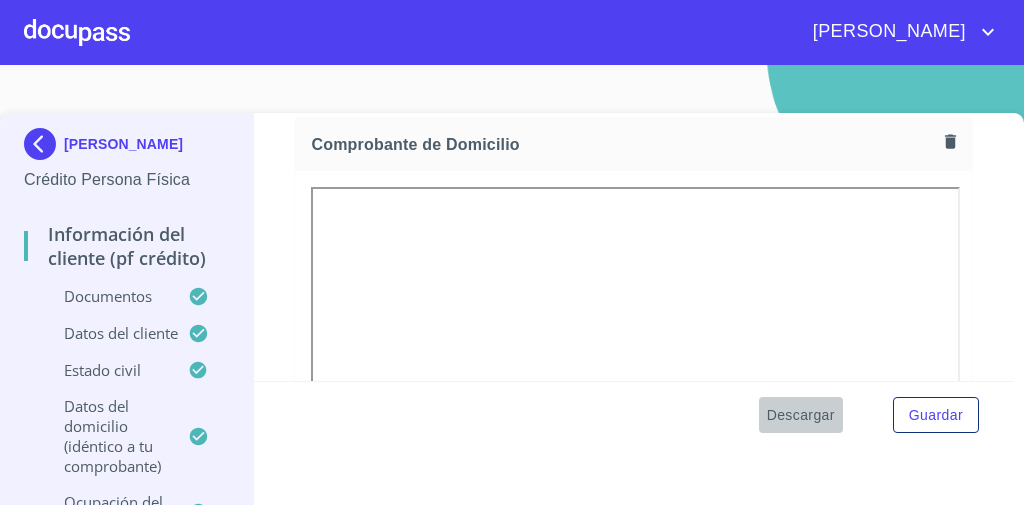 click on "Descargar" at bounding box center [801, 415] 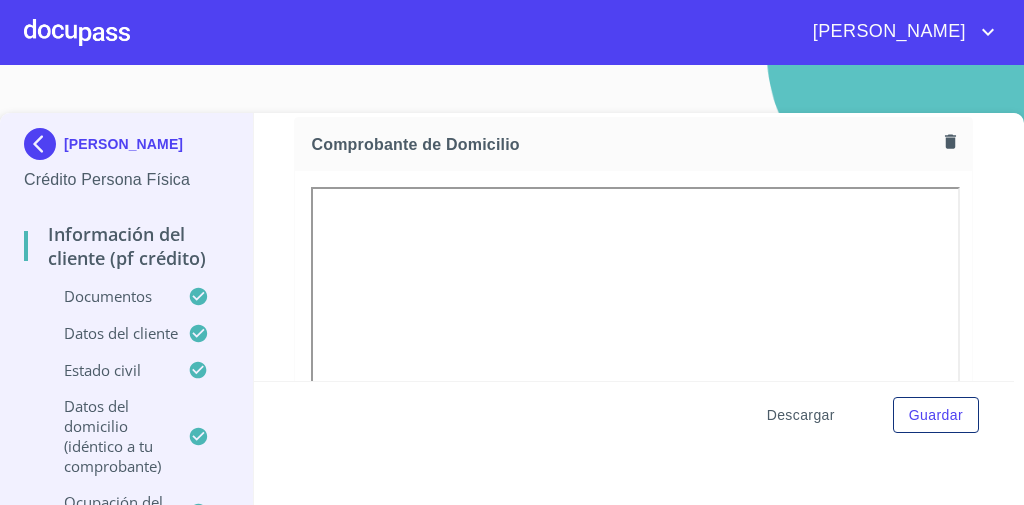 click on "Descargar" at bounding box center (801, 415) 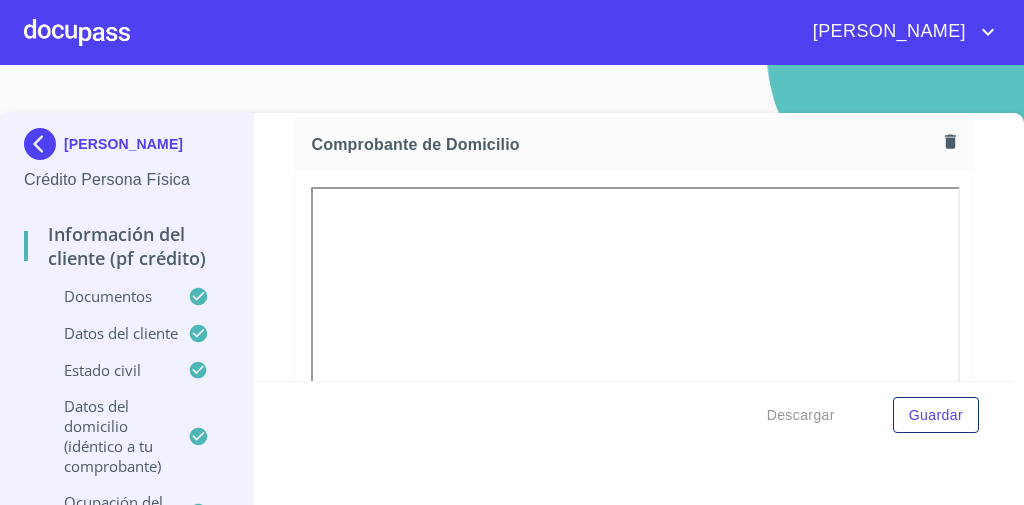 type 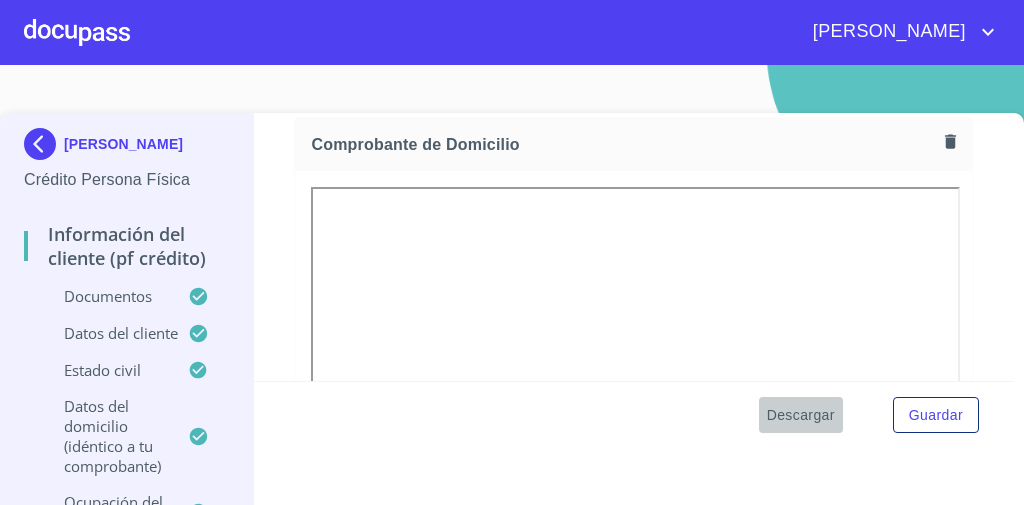 click on "Descargar" at bounding box center [801, 415] 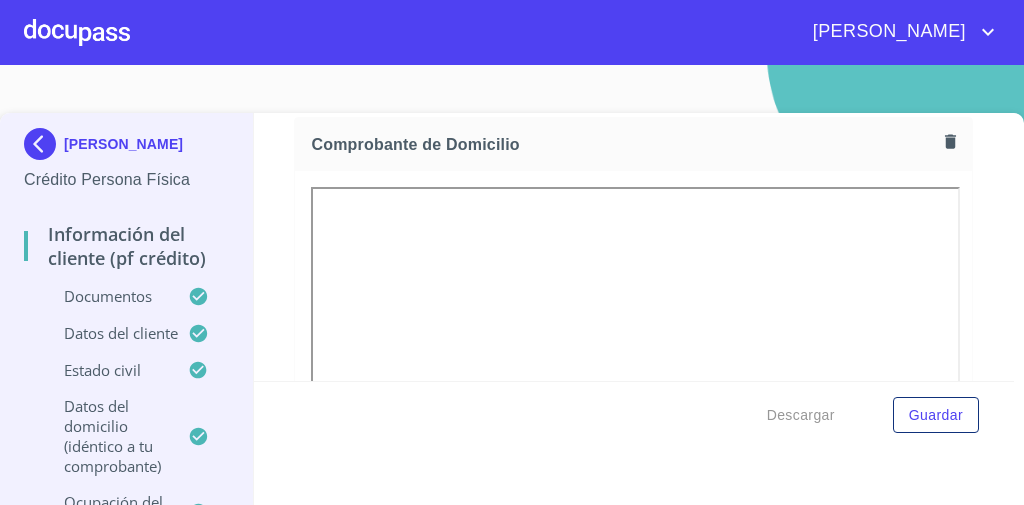 click on "Comprobante de Domicilio" at bounding box center [633, 144] 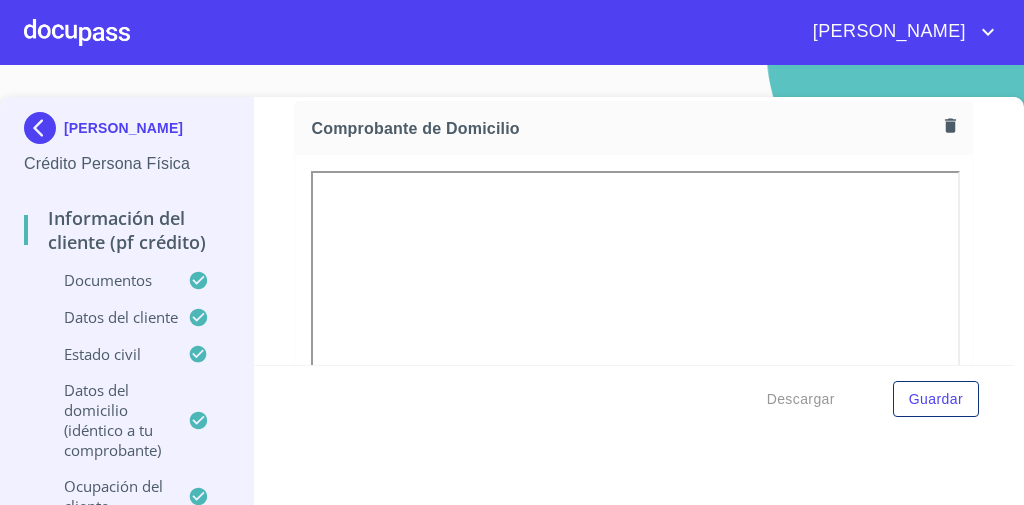 click on "[PERSON_NAME] Persona Física Información del cliente (PF crédito) Documentos Datos del cliente Estado Civil Datos del domicilio (idéntico a tu comprobante) Ocupación del Cliente Referencia (primera) Referencia (segunda) Referencia (tercera) Datos del pedido Credinissan (PF crédito) Asignación de Ventas Información del cliente (PF crédito)   Documentos Documento de identificación   * INE ​ Identificación Oficial * Identificación Oficial Identificación Oficial Comprobante de Domicilio * Comprobante de Domicilio Comprobante de Domicilio Fuente de ingresos   * Independiente/Dueño de negocio/Persona Moral ​ Comprobante de Ingresos mes 1 * Comprobante de Ingresos mes 1 Comprobante de Ingresos mes 1 Comprobante de Ingresos mes 2 * Comprobante de Ingresos mes 2 Comprobante de Ingresos mes 2 Comprobante de Ingresos mes 3 * Comprobante de Ingresos mes 3 Comprobante de Ingresos mes 3 CURP * CURP CURP Constancia de situación fiscal Constancia de situación fiscal   * *" at bounding box center (512, 285) 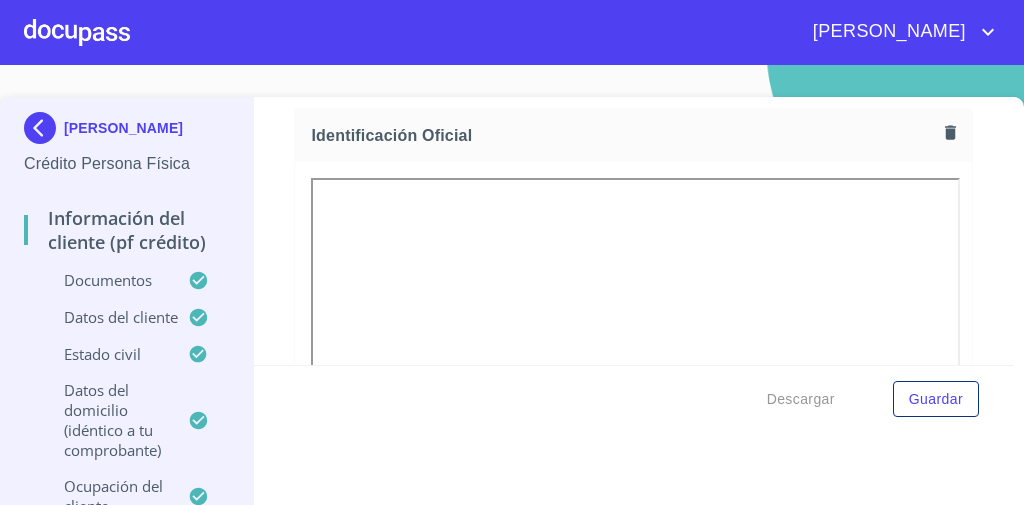 scroll, scrollTop: 273, scrollLeft: 0, axis: vertical 